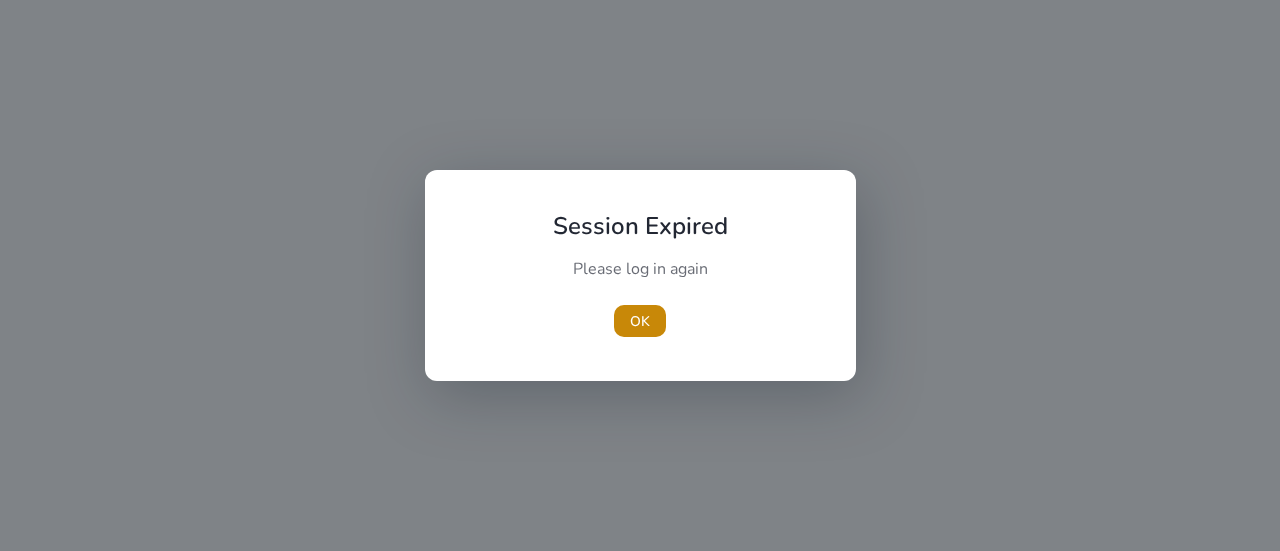 scroll, scrollTop: 0, scrollLeft: 0, axis: both 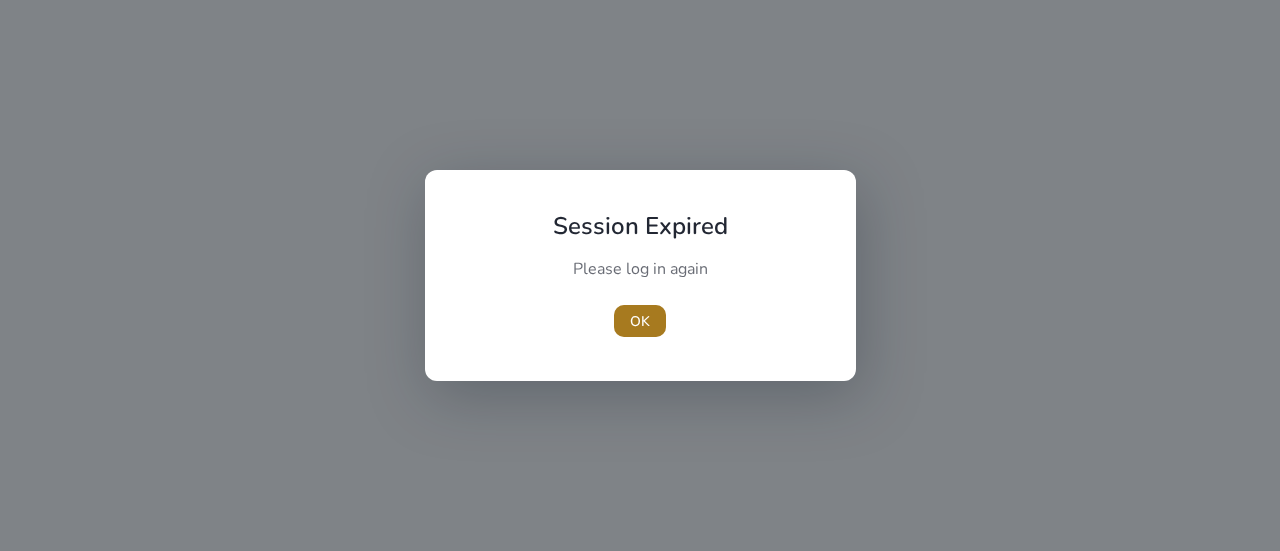 click on "OK" at bounding box center [640, 321] 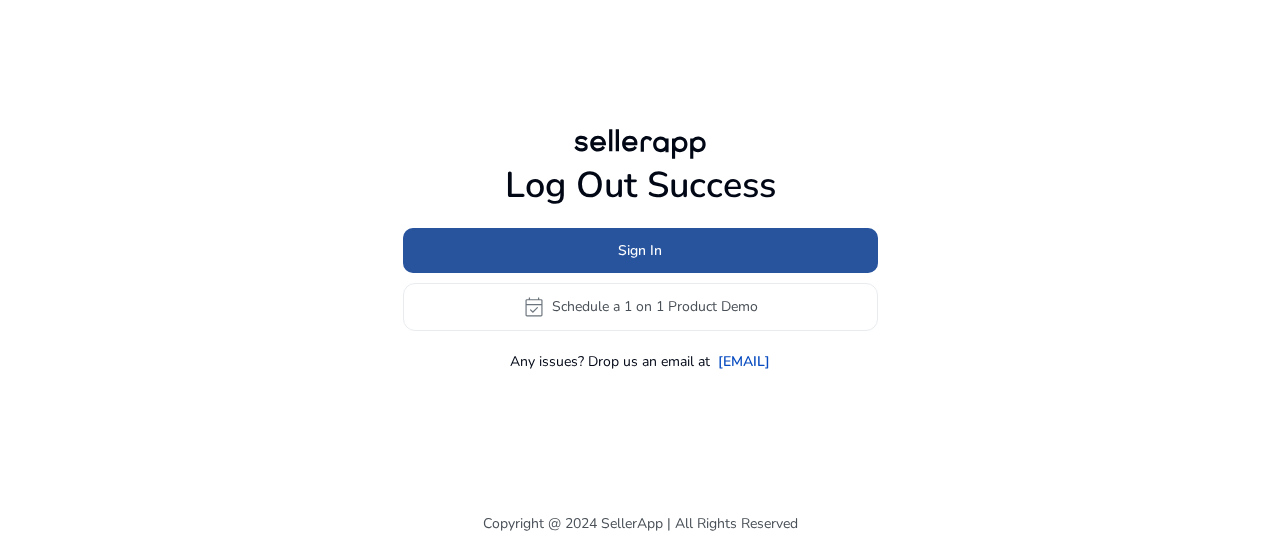 click on "Sign In" 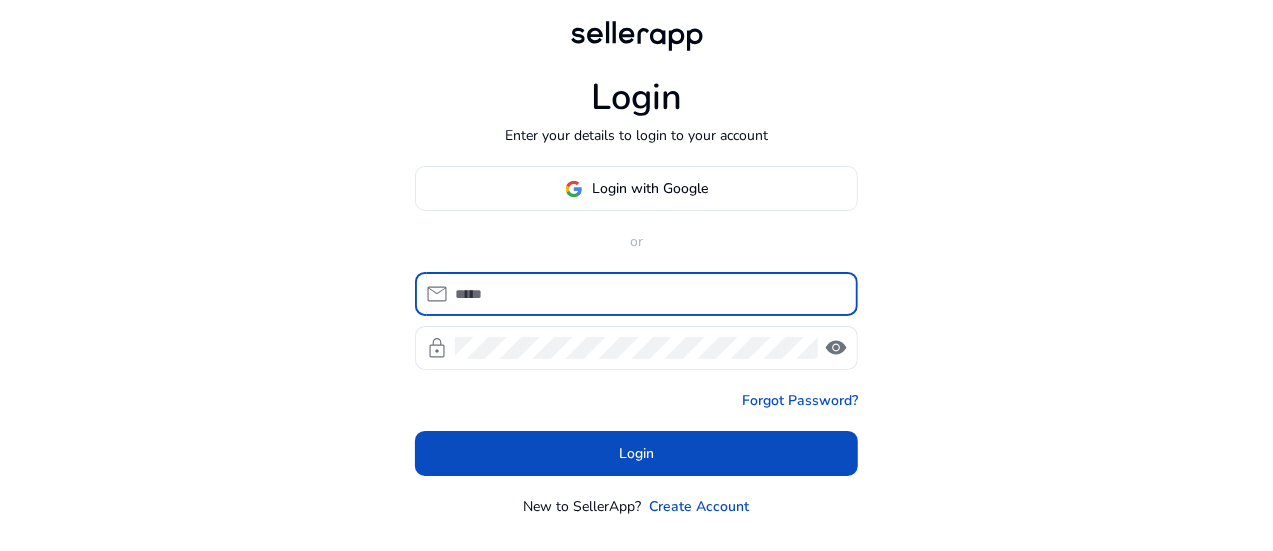 type on "**********" 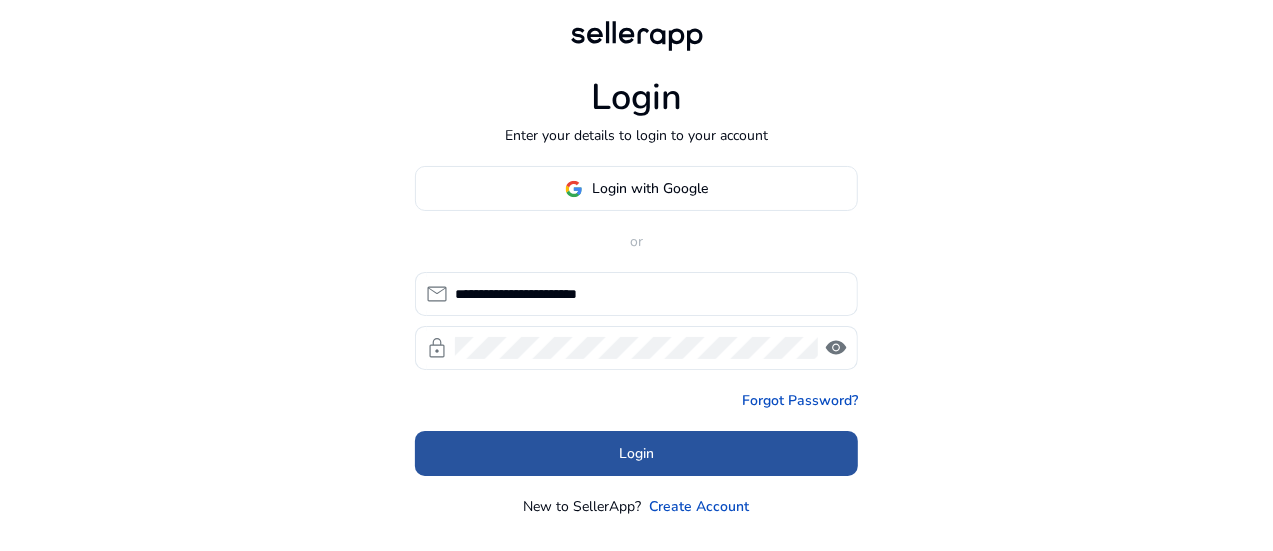 click on "Login" at bounding box center (636, 453) 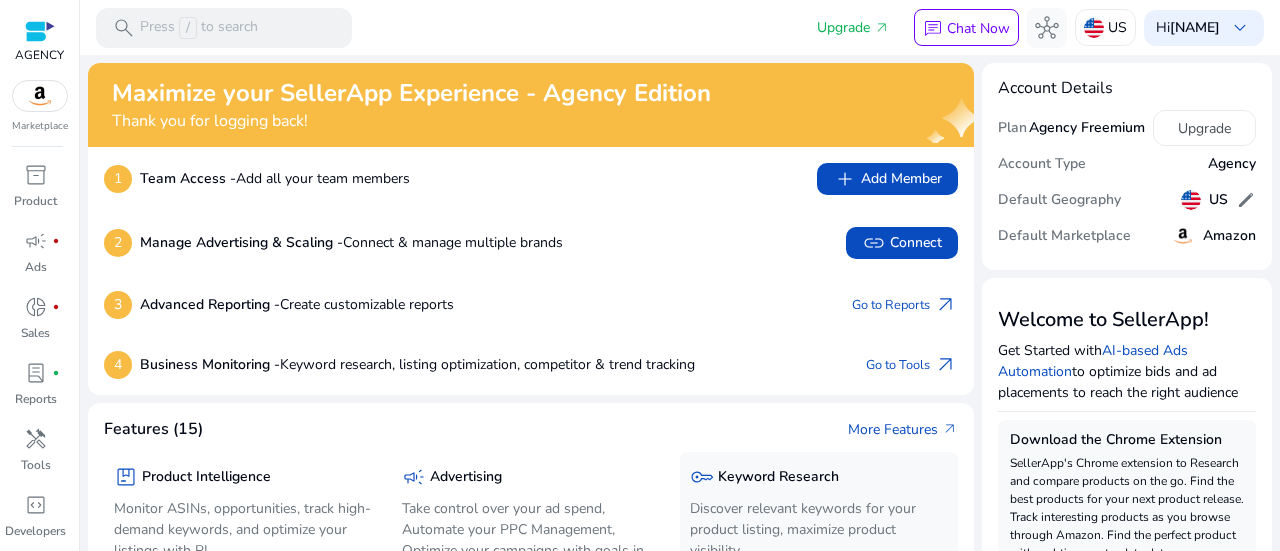 scroll, scrollTop: 0, scrollLeft: 0, axis: both 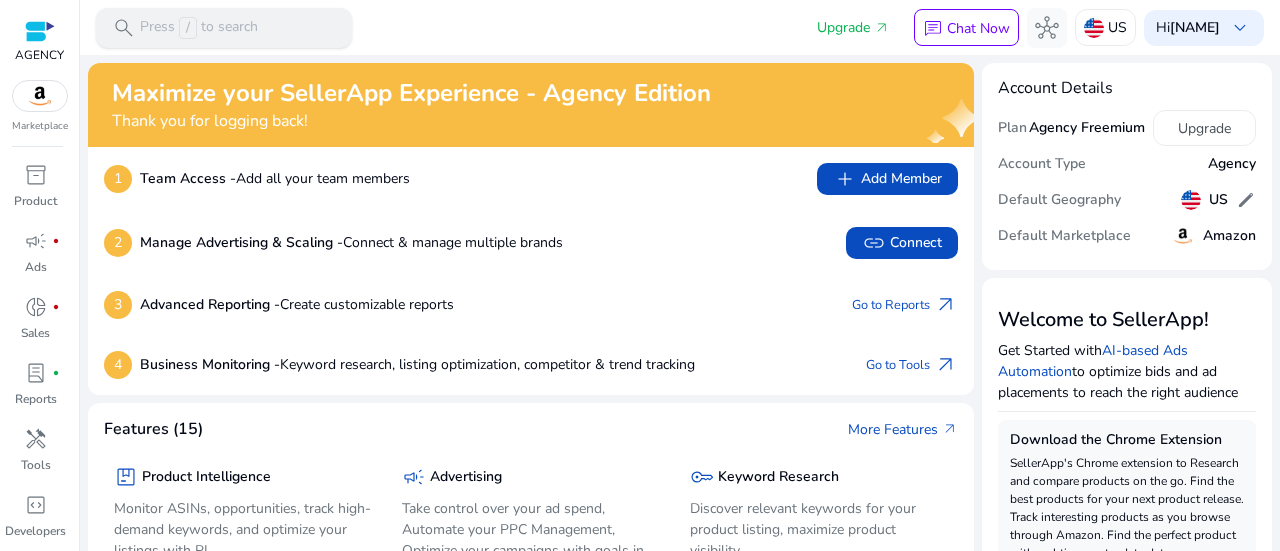 click on "/" at bounding box center [188, 28] 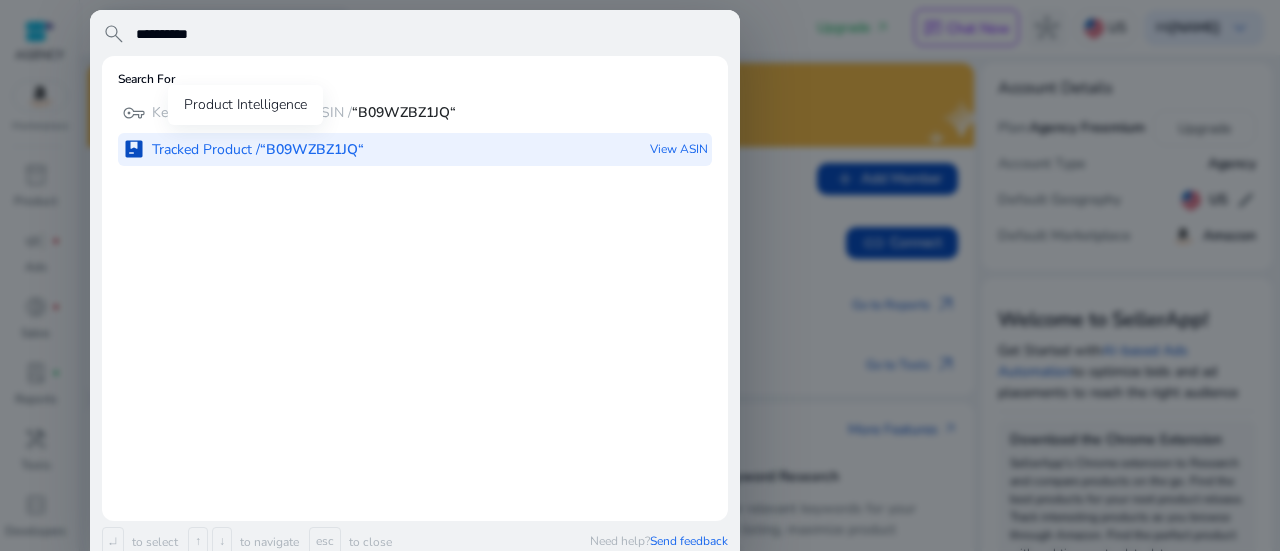 type on "**********" 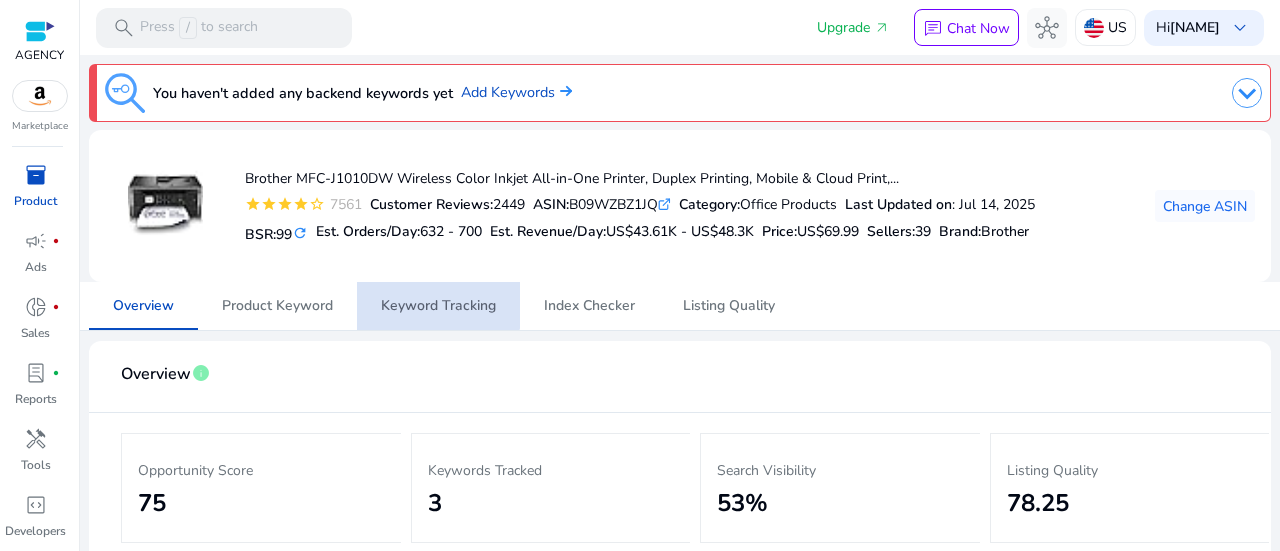 click on "Keyword Tracking" at bounding box center (438, 306) 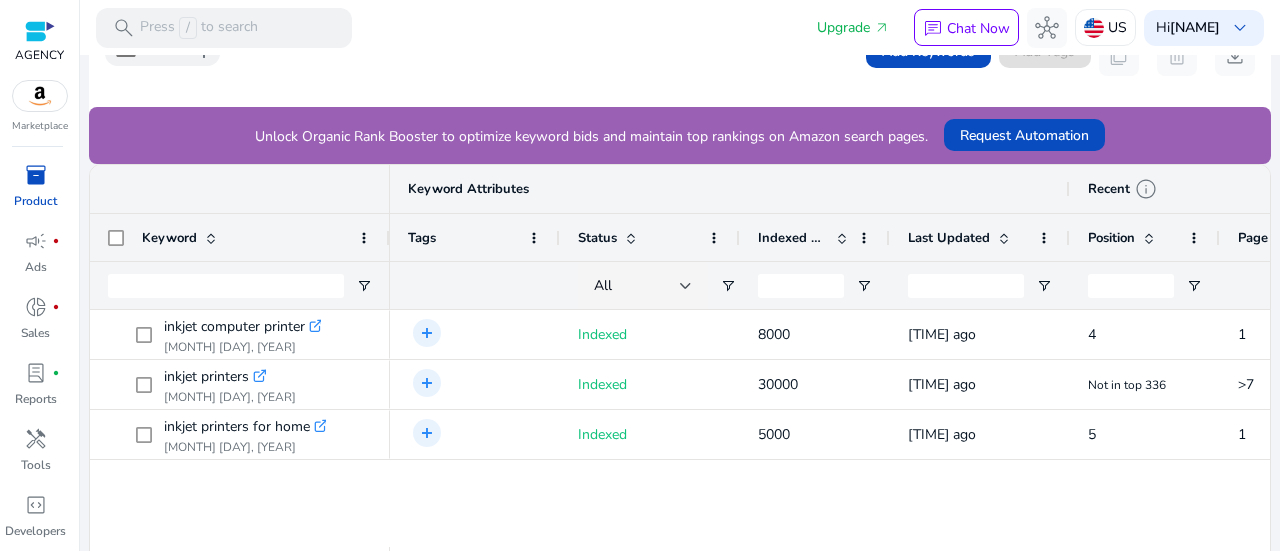 scroll, scrollTop: 567, scrollLeft: 0, axis: vertical 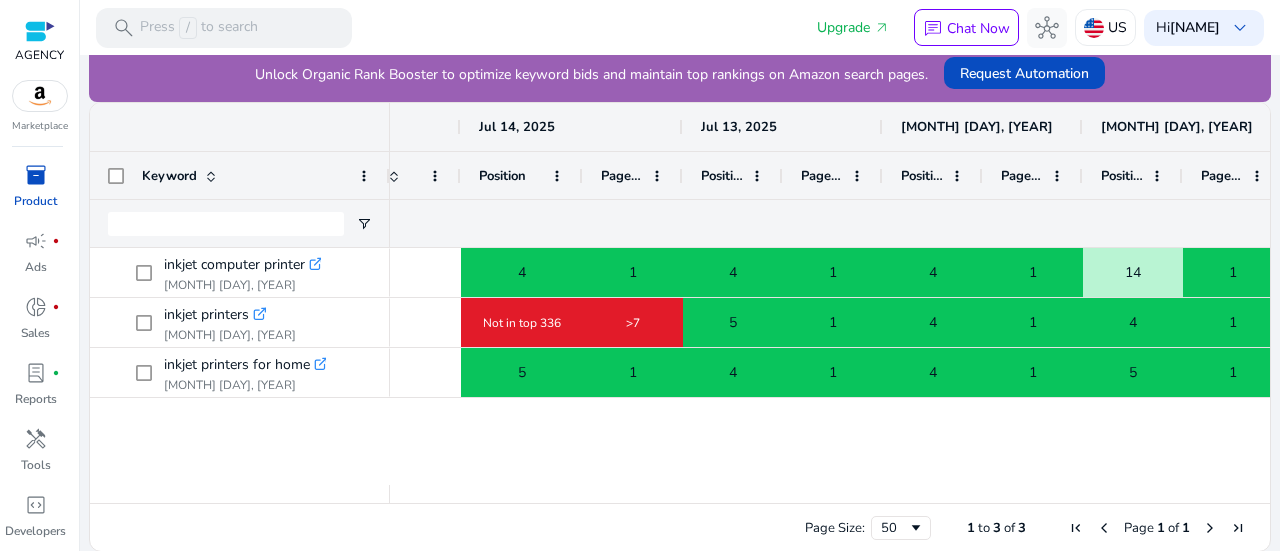 drag, startPoint x: 556, startPoint y: 167, endPoint x: 600, endPoint y: 163, distance: 44.181442 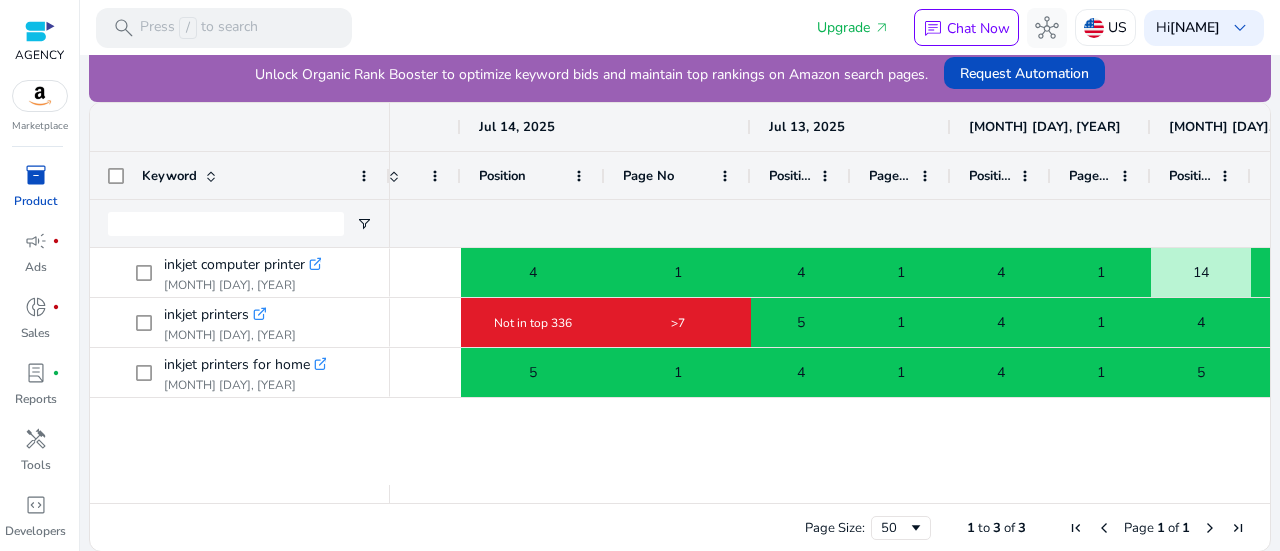 drag, startPoint x: 701, startPoint y: 169, endPoint x: 748, endPoint y: 170, distance: 47.010635 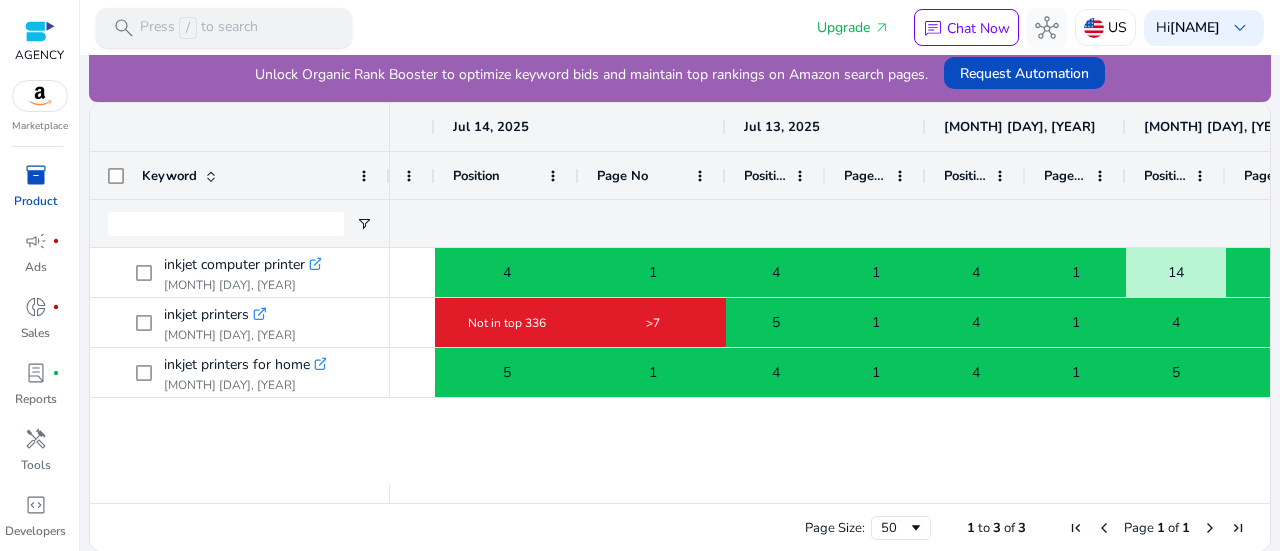 click on "Press  /  to search" at bounding box center [199, 28] 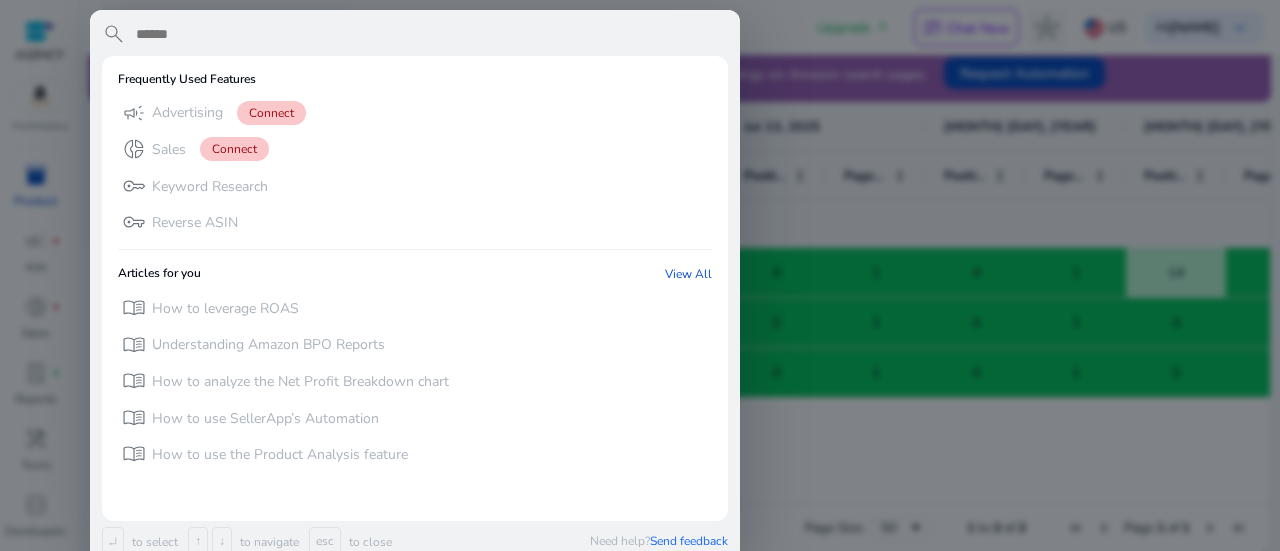 paste on "**********" 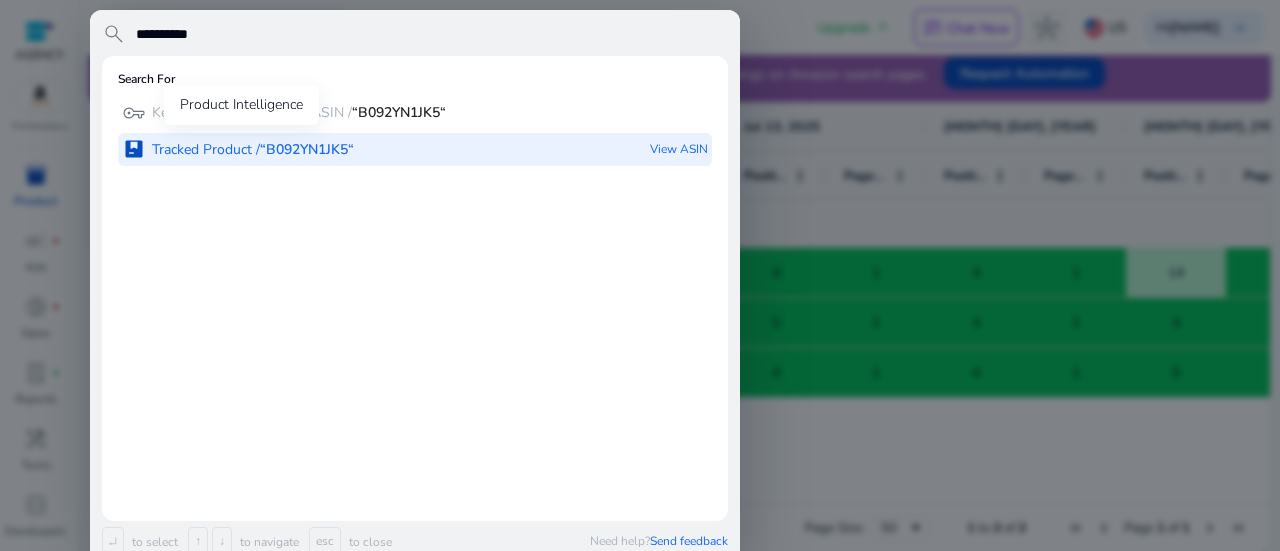 type on "**********" 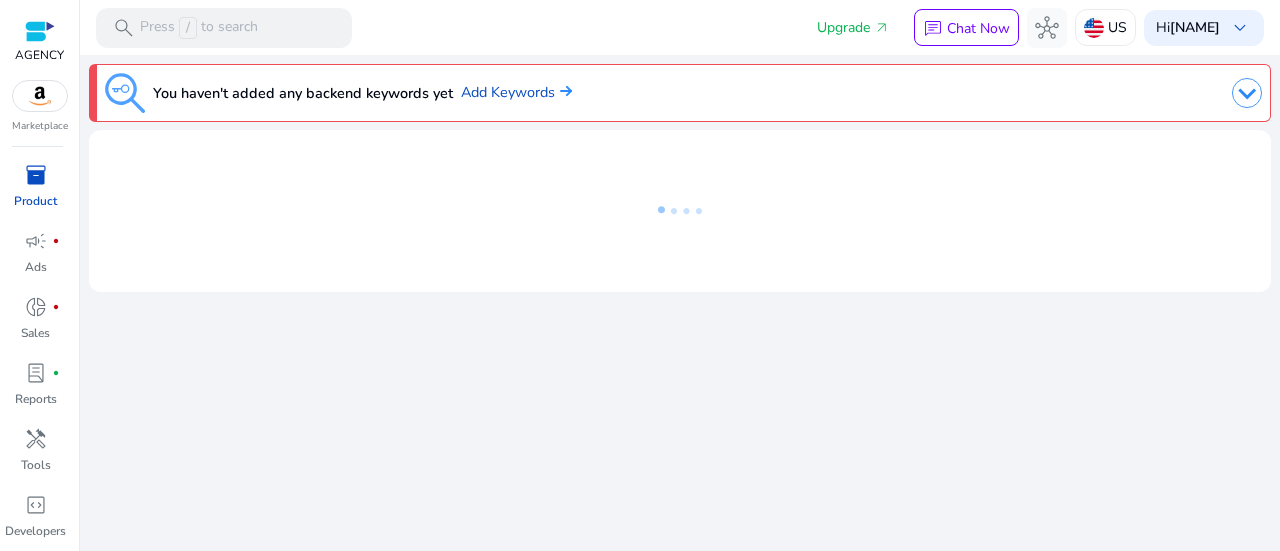 scroll, scrollTop: 0, scrollLeft: 0, axis: both 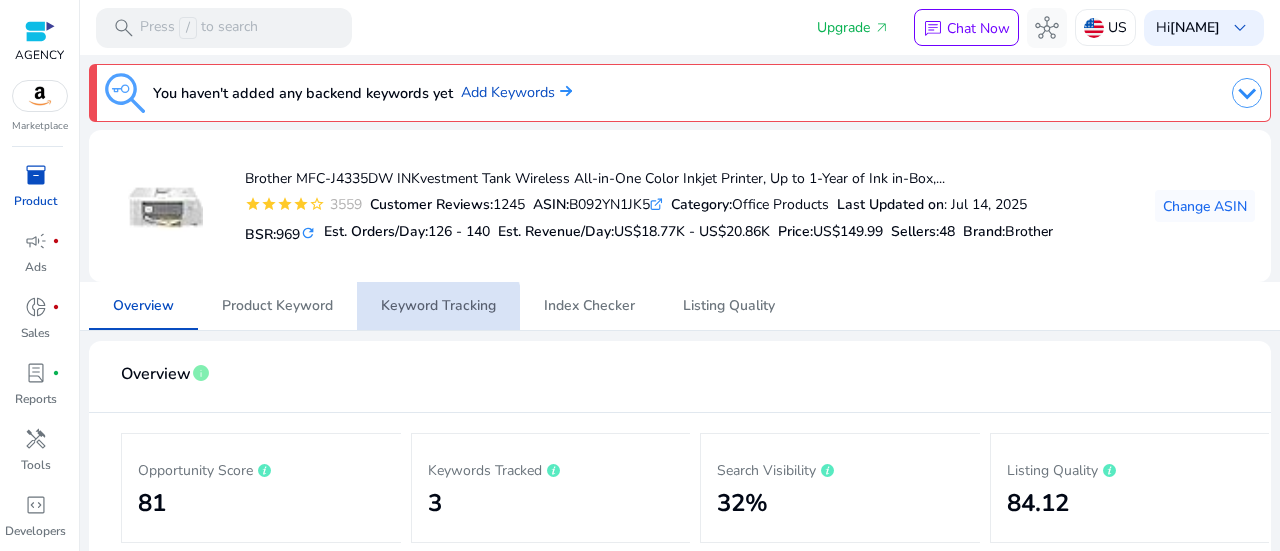 click on "Keyword Tracking" at bounding box center [438, 306] 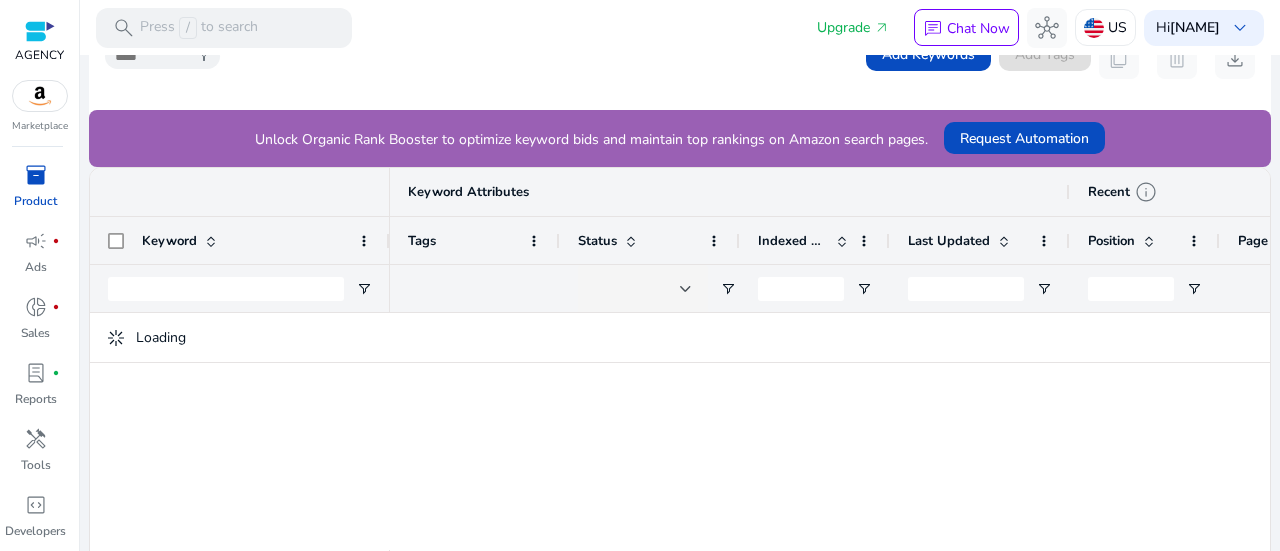 scroll, scrollTop: 567, scrollLeft: 0, axis: vertical 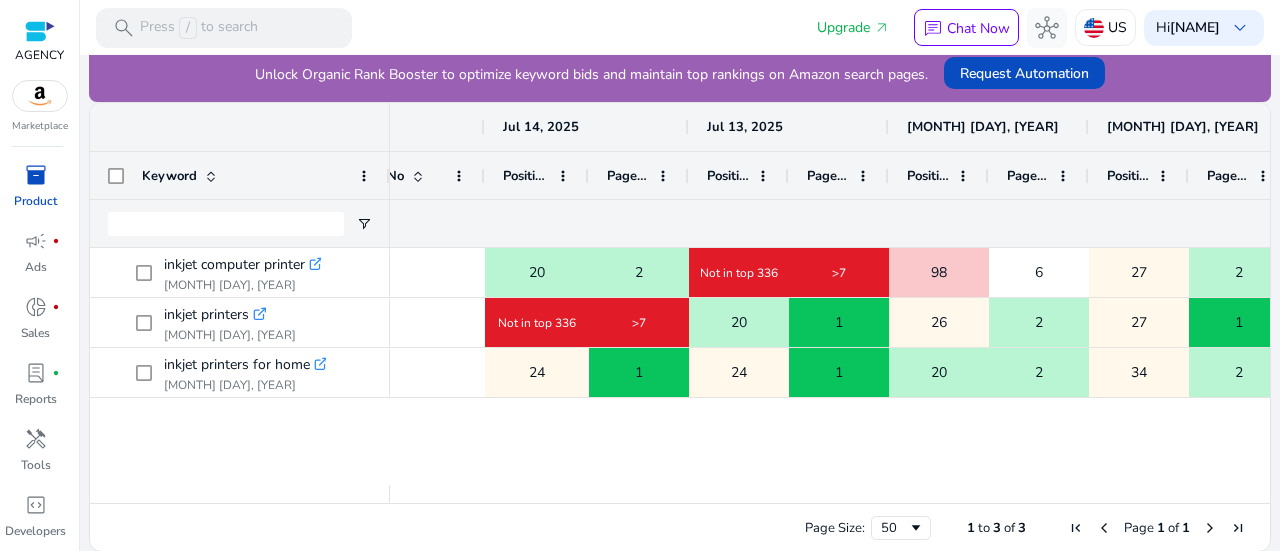 drag, startPoint x: 580, startPoint y: 169, endPoint x: 633, endPoint y: 173, distance: 53.15073 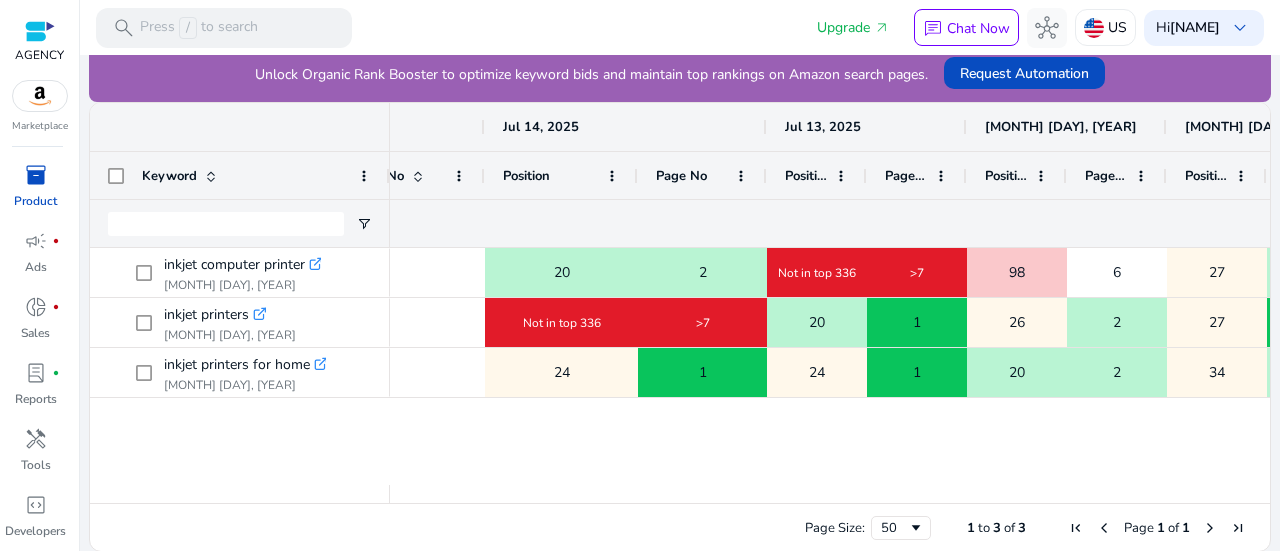 drag, startPoint x: 734, startPoint y: 171, endPoint x: 782, endPoint y: 176, distance: 48.259712 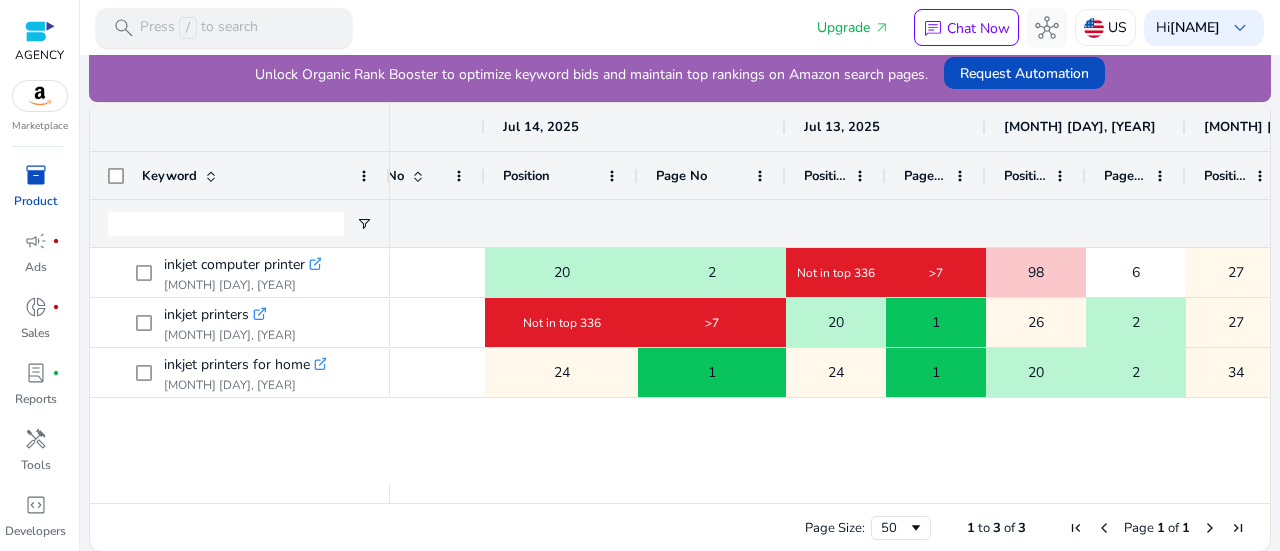 click on "search   Press  /  to search" at bounding box center (224, 28) 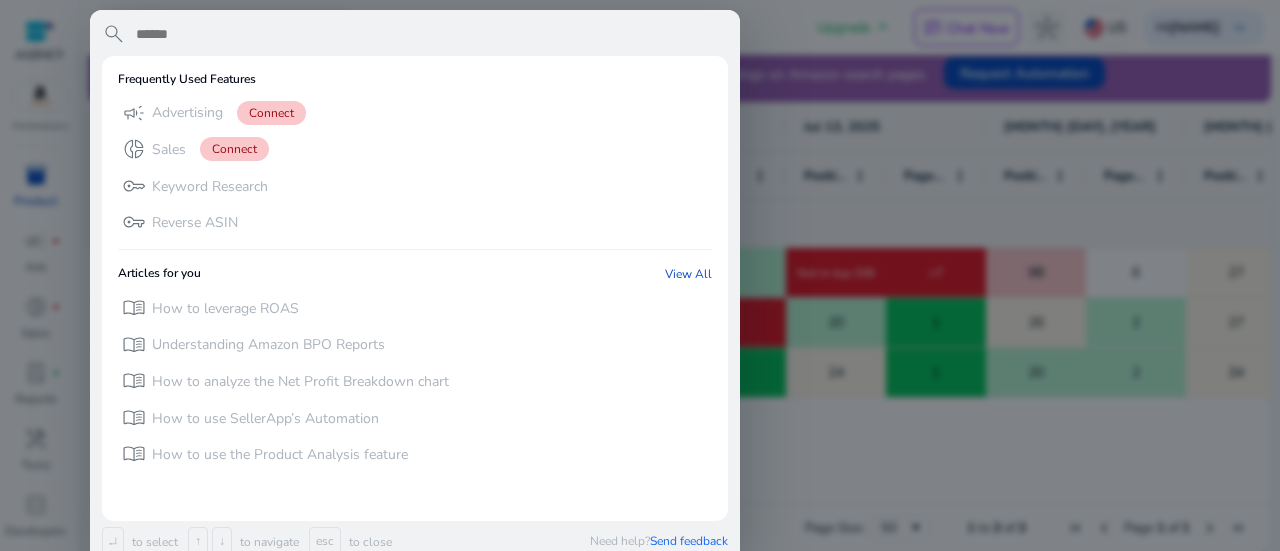 paste on "**********" 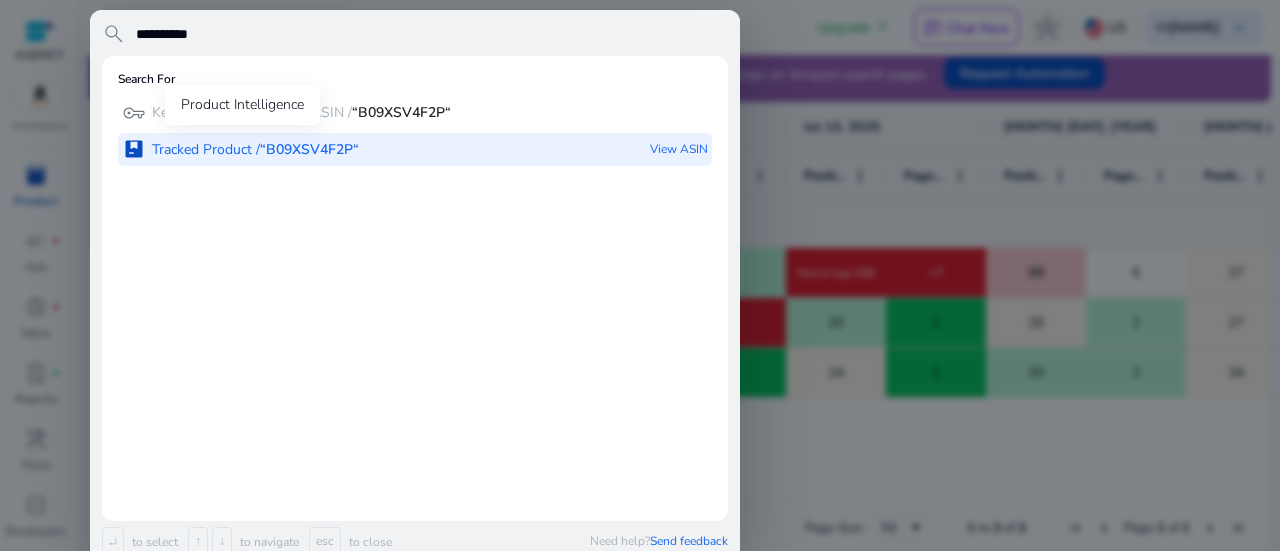 type on "**********" 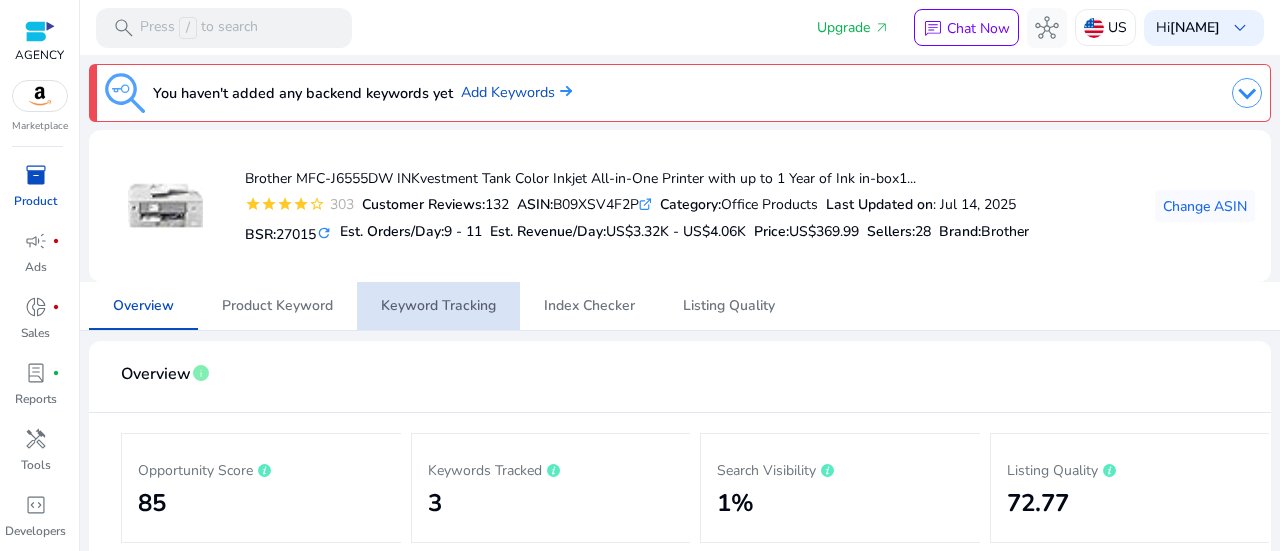 click on "Keyword Tracking" at bounding box center [438, 306] 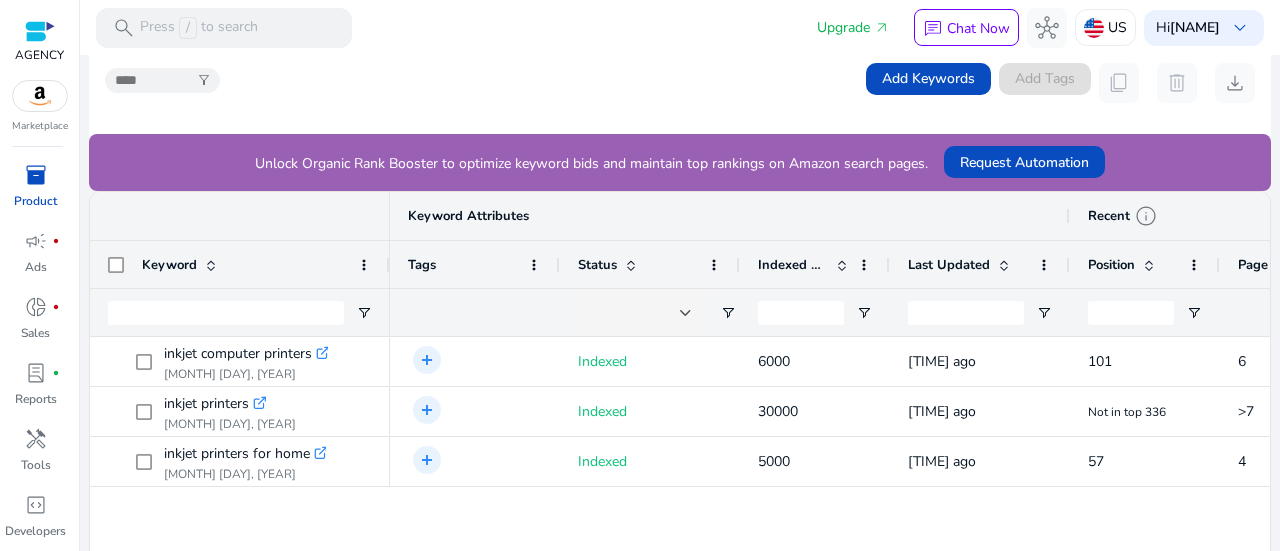 scroll, scrollTop: 567, scrollLeft: 0, axis: vertical 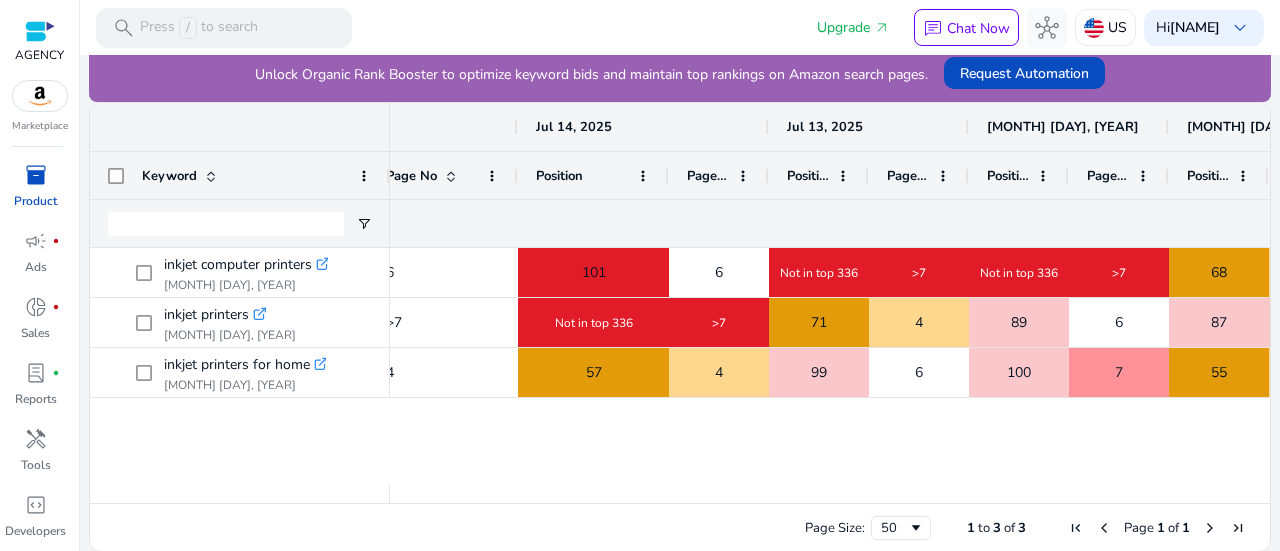 drag, startPoint x: 615, startPoint y: 176, endPoint x: 674, endPoint y: 179, distance: 59.07622 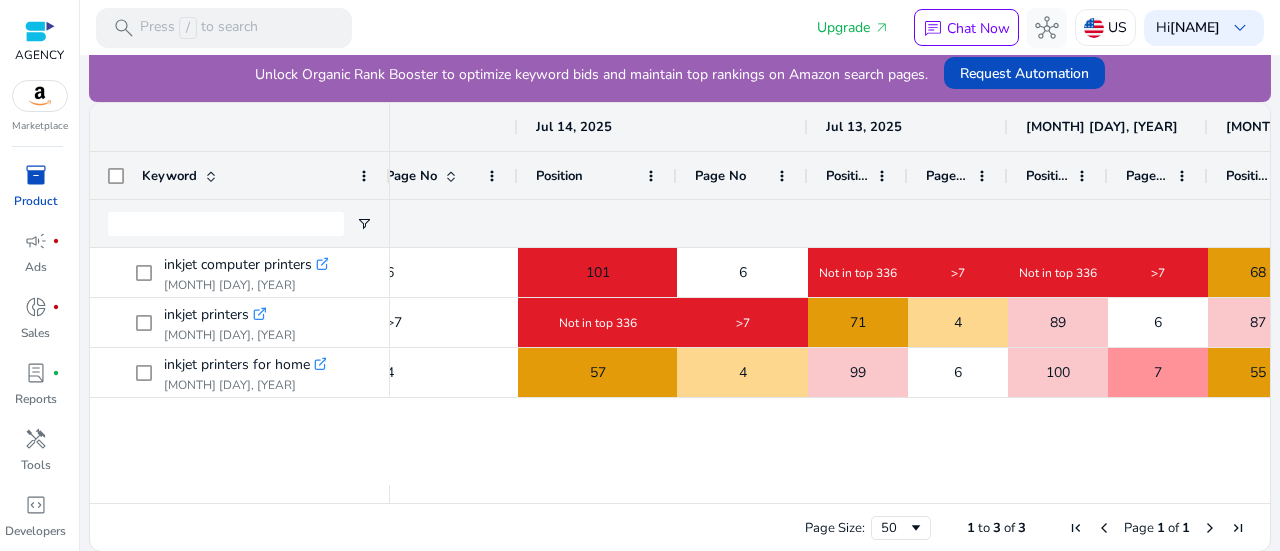 drag, startPoint x: 773, startPoint y: 170, endPoint x: 805, endPoint y: 184, distance: 34.928497 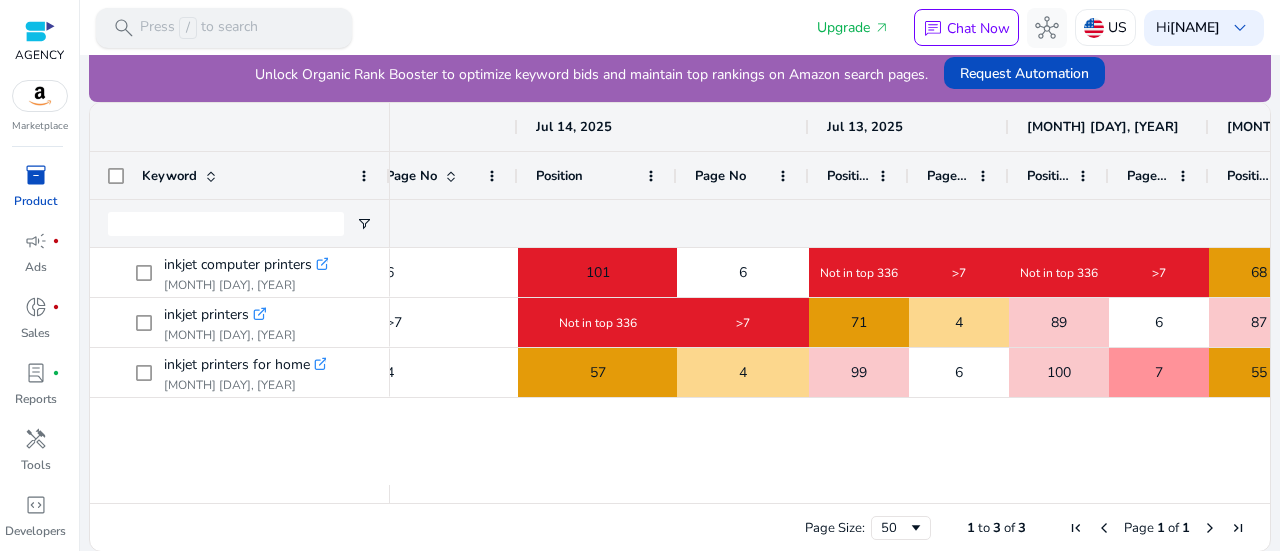 click on "search   Press  /  to search" at bounding box center (224, 28) 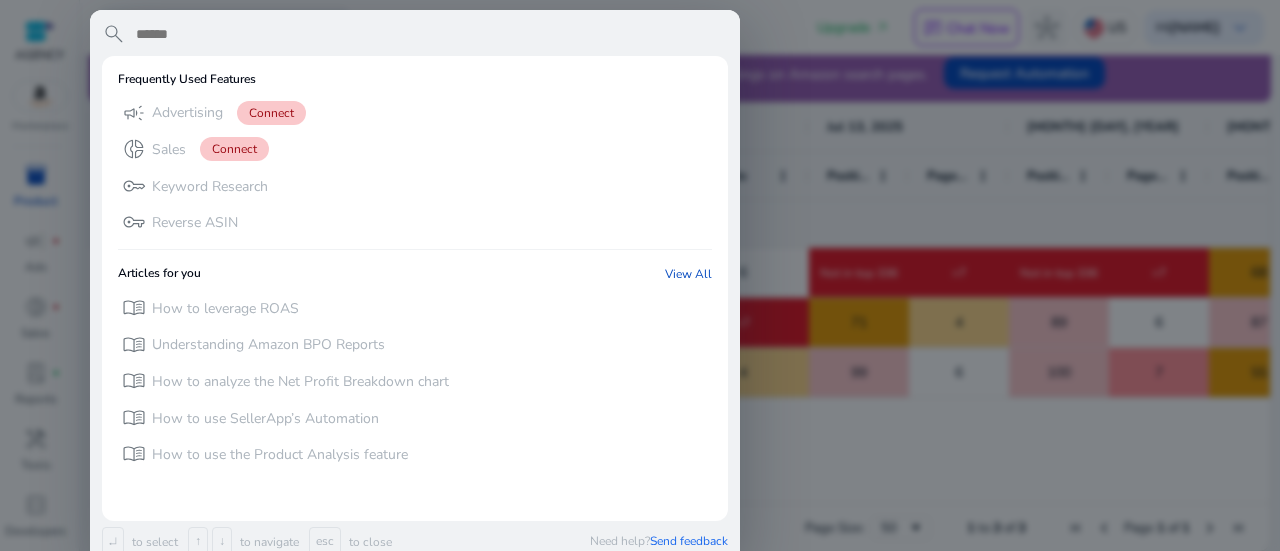 paste on "**********" 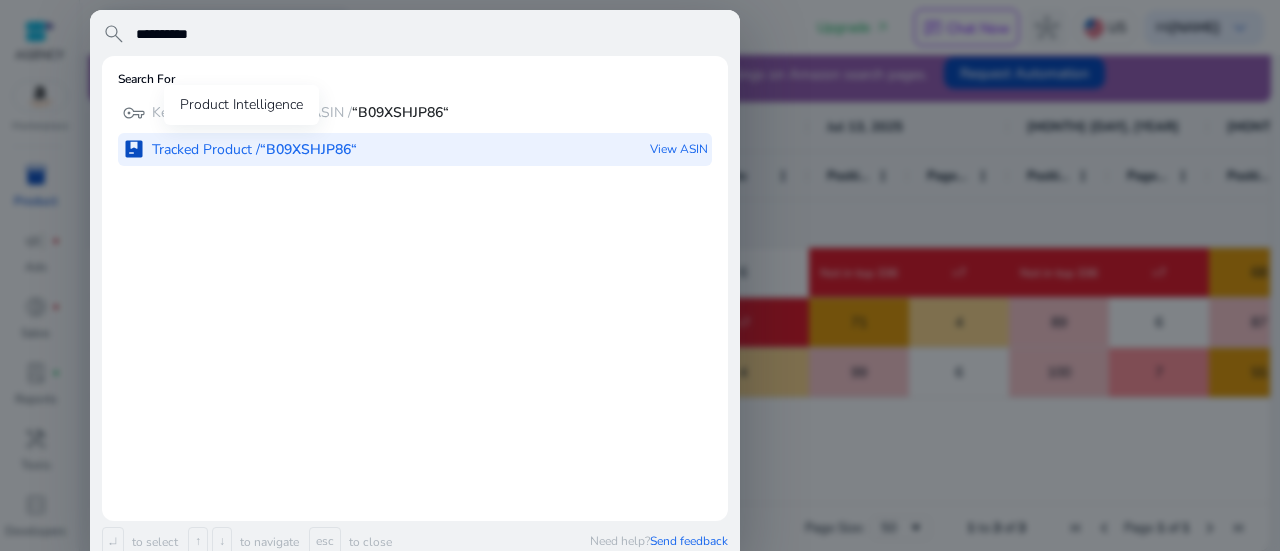 type on "**********" 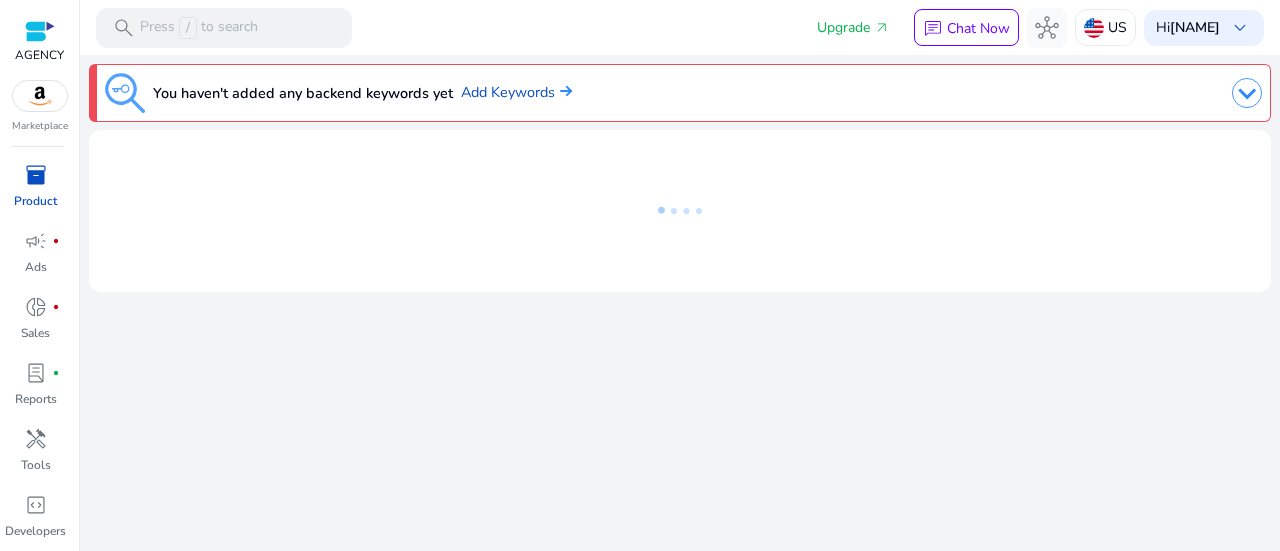 scroll, scrollTop: 0, scrollLeft: 0, axis: both 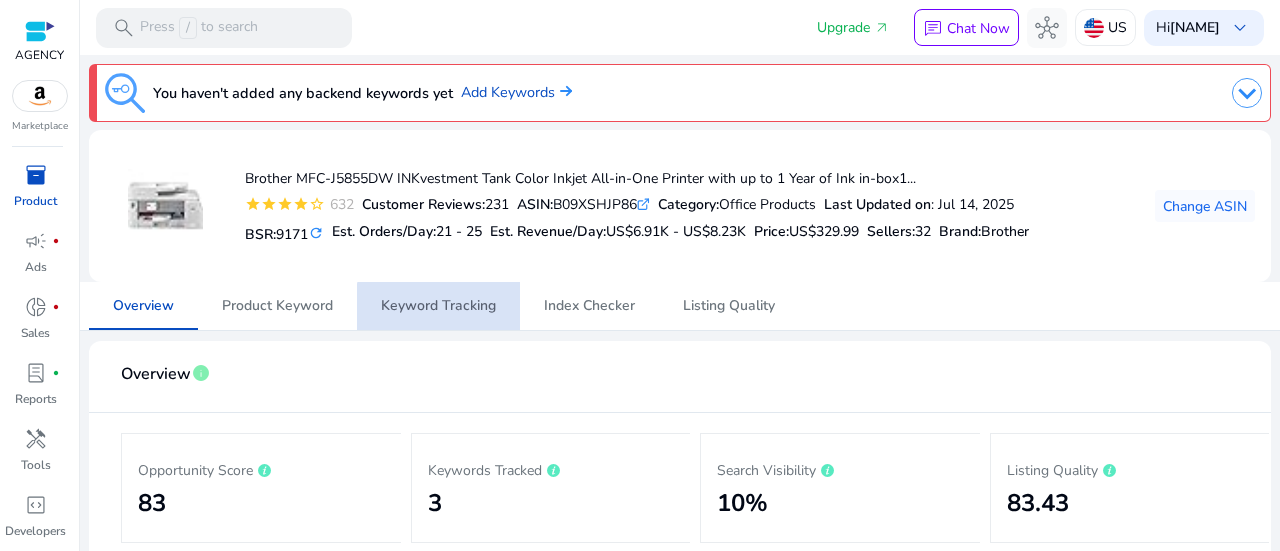 click on "Keyword Tracking" at bounding box center [438, 306] 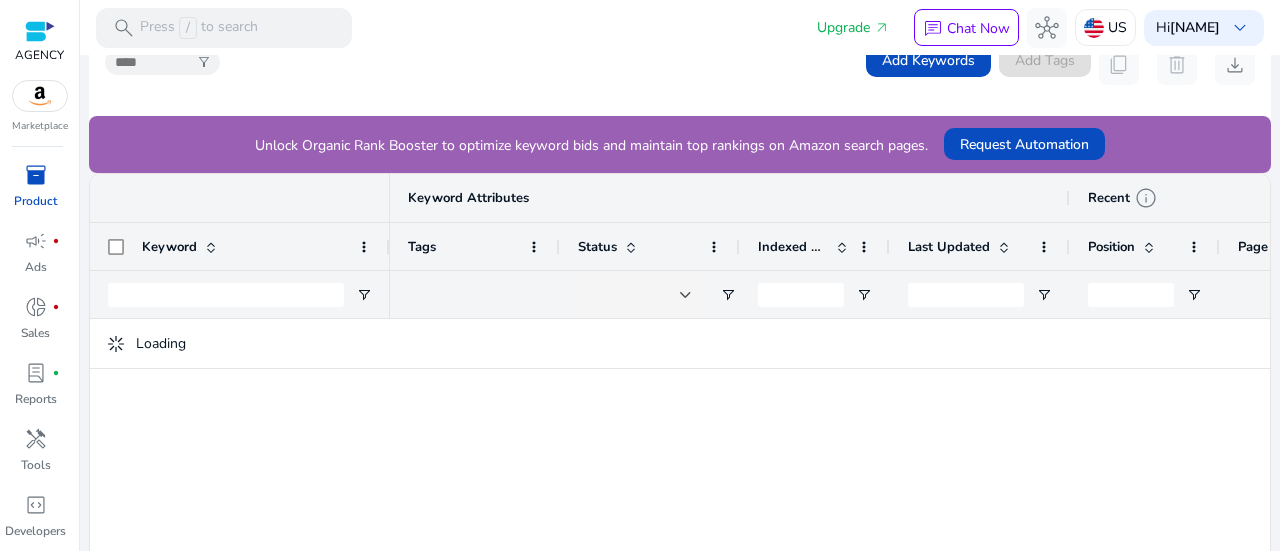 scroll, scrollTop: 503, scrollLeft: 0, axis: vertical 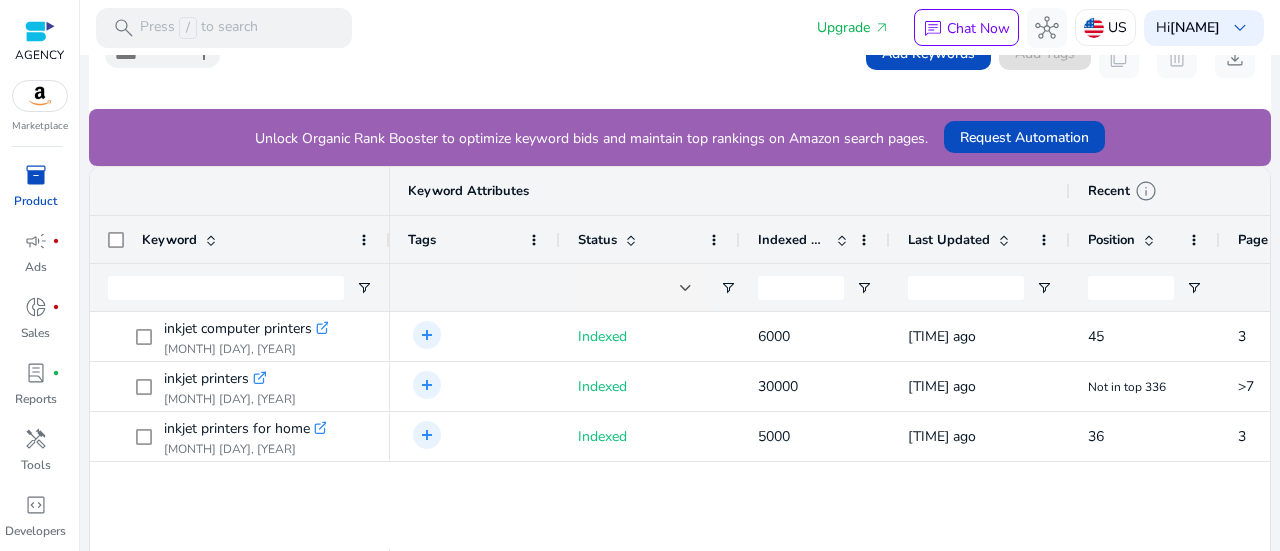 click on "add Add tag Indexed 6000 [TIME] ago 45 3 45 add Add tag Indexed 30000 [TIME] ago Not in top 336 >7  Not in top 336  add Add tag Indexed 5000 [TIME] ago 36 3 36" 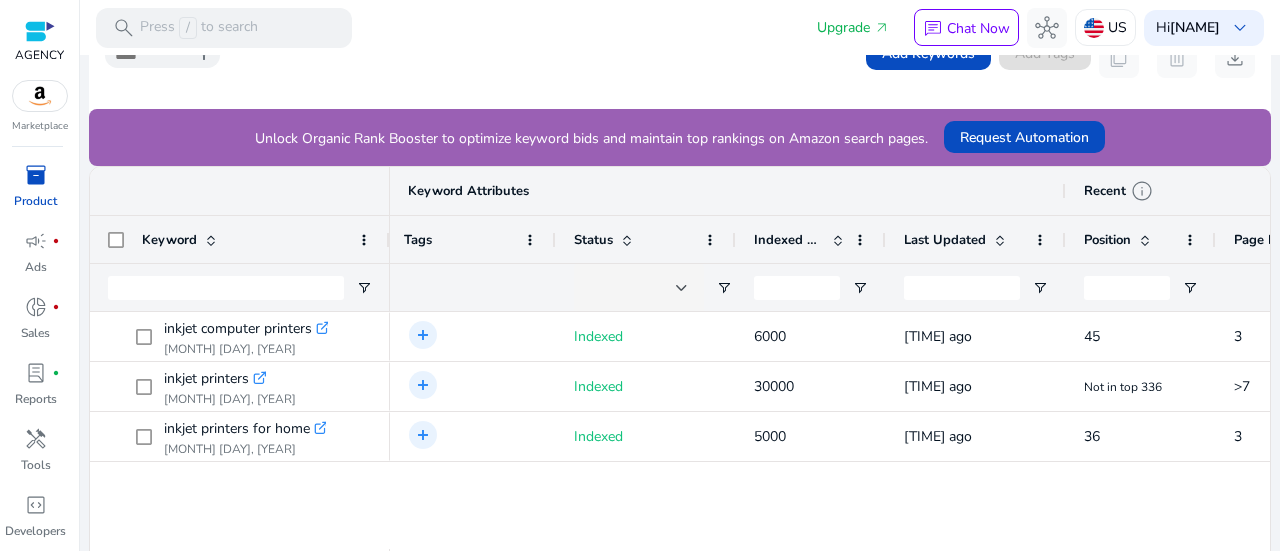 scroll, scrollTop: 567, scrollLeft: 0, axis: vertical 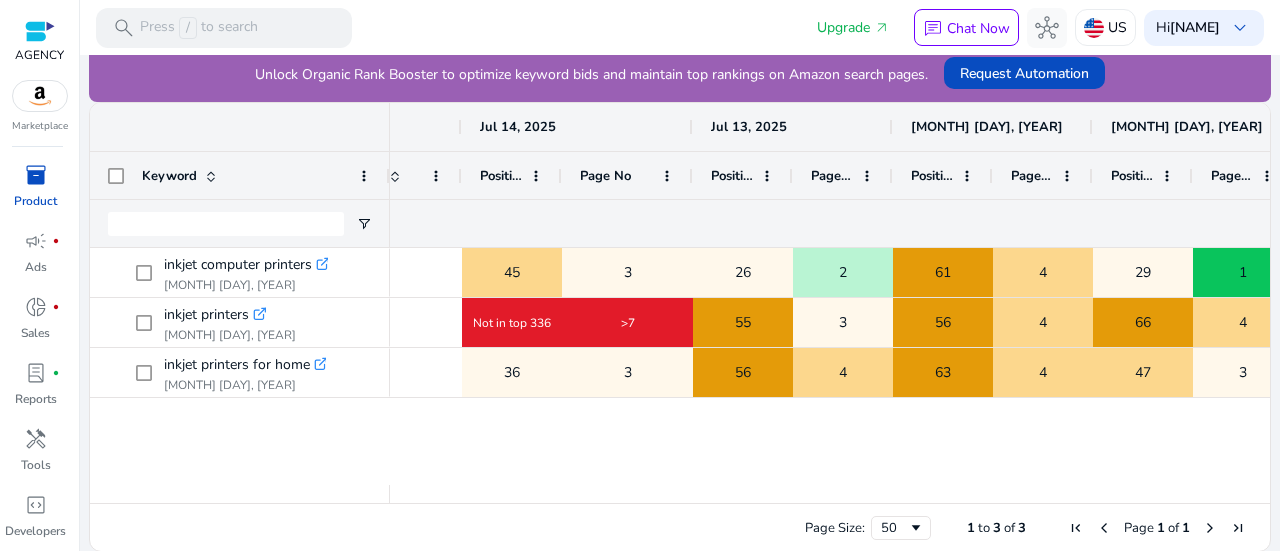 drag, startPoint x: 659, startPoint y: 173, endPoint x: 704, endPoint y: 179, distance: 45.39824 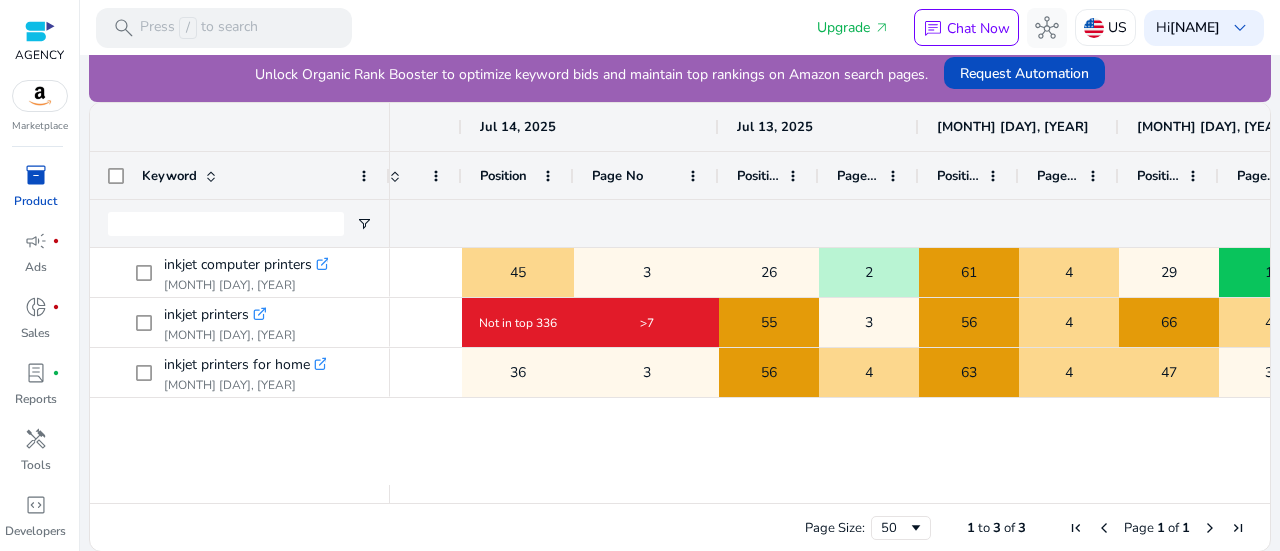 drag, startPoint x: 560, startPoint y: 168, endPoint x: 582, endPoint y: 177, distance: 23.769728 